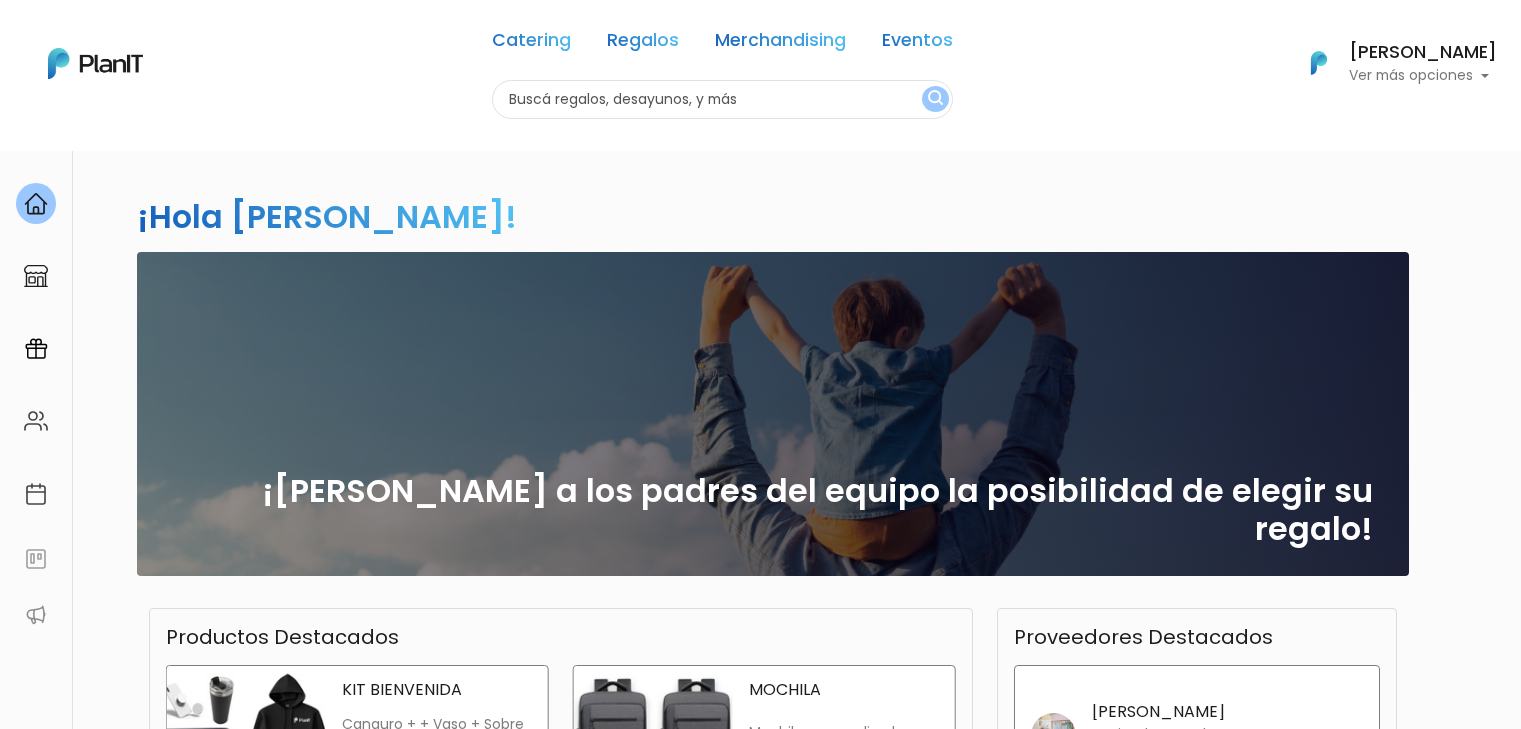 scroll, scrollTop: 0, scrollLeft: 0, axis: both 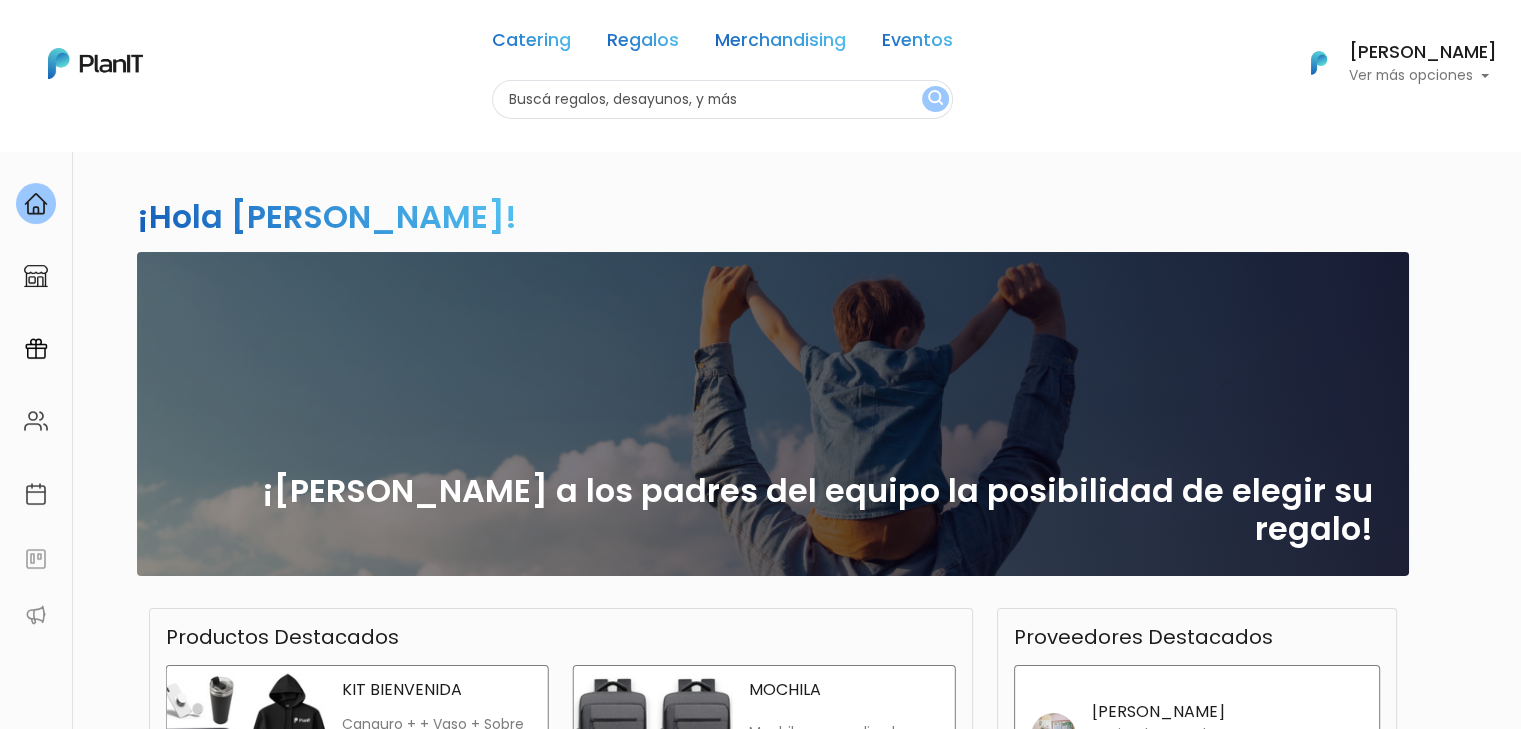 click at bounding box center (722, 99) 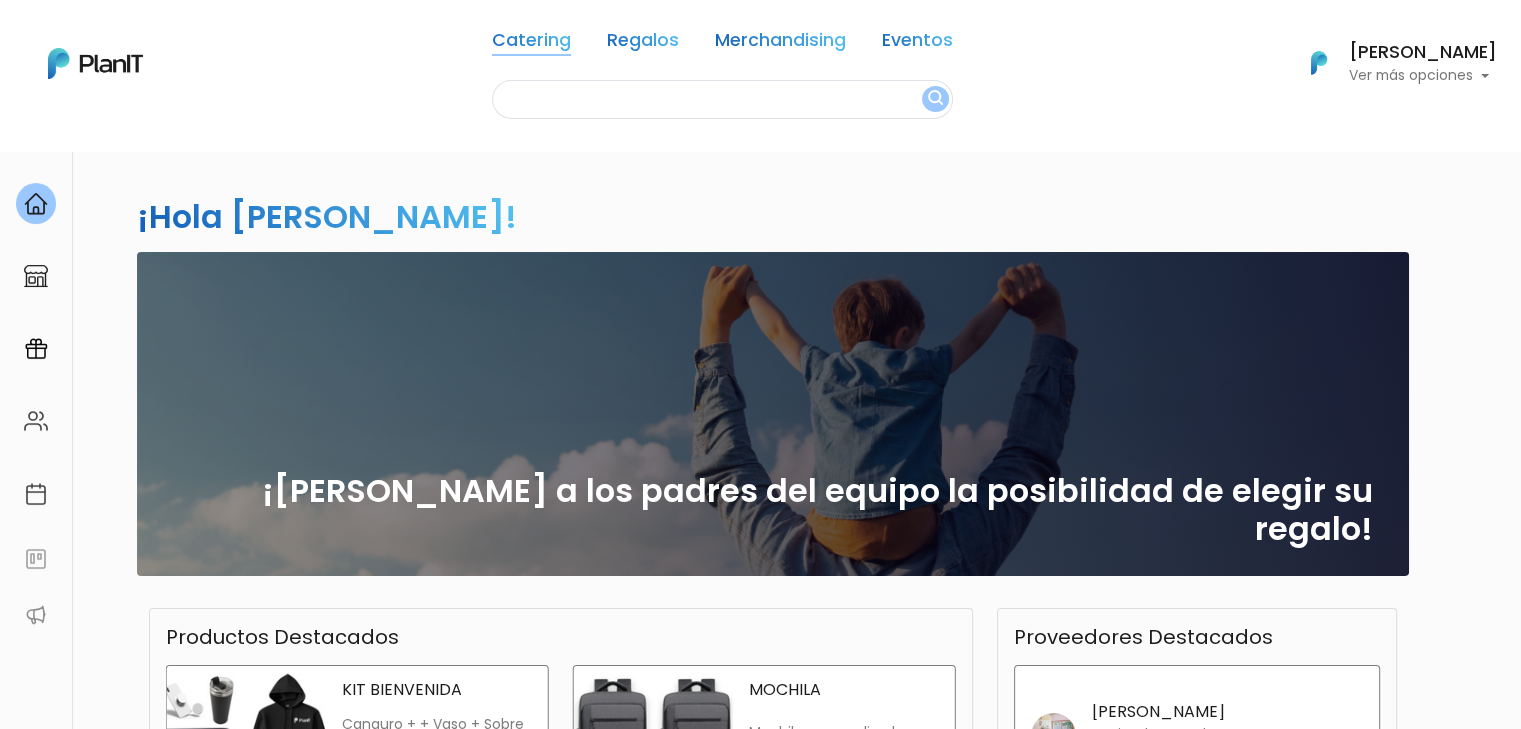 click on "Catering" at bounding box center [531, 44] 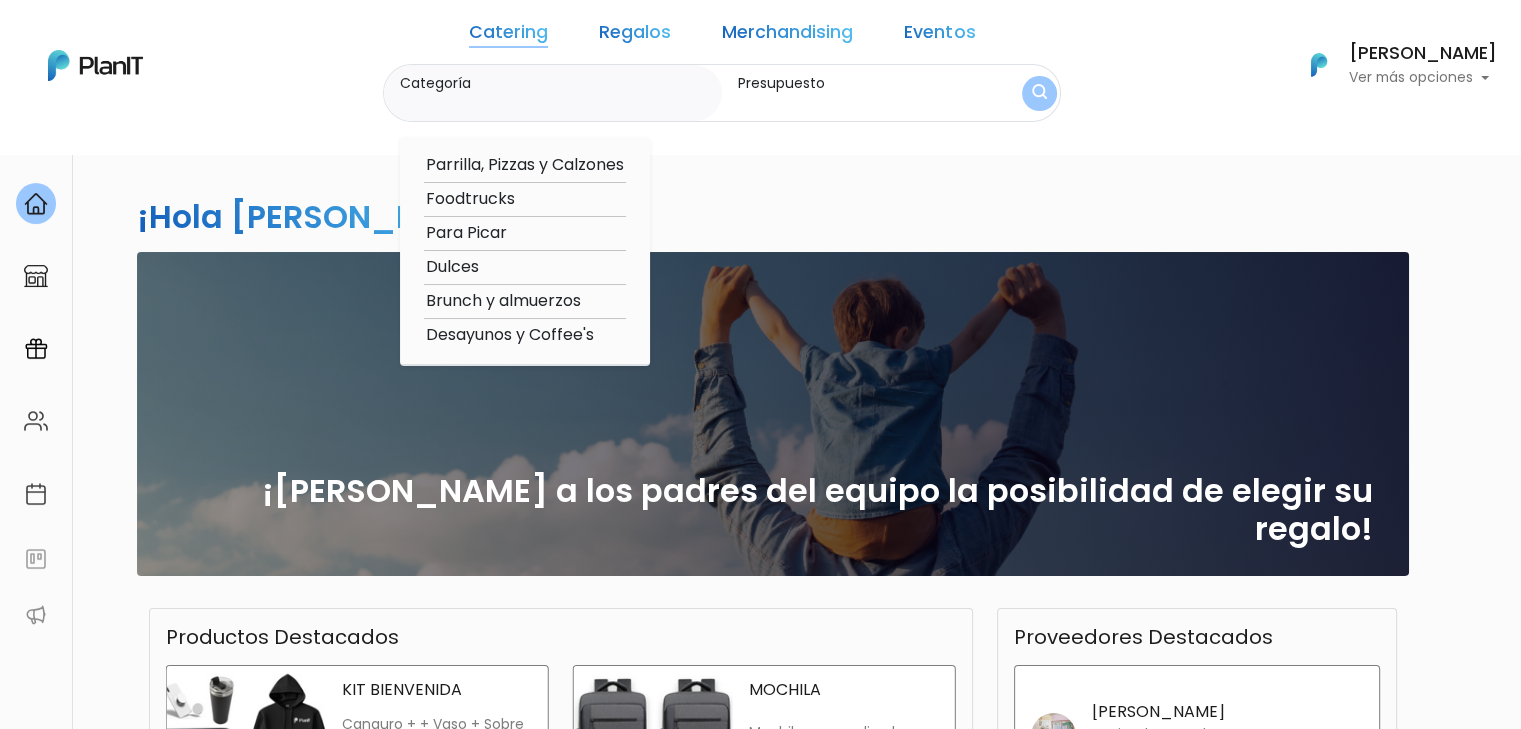 click on "Categoría" at bounding box center [557, 103] 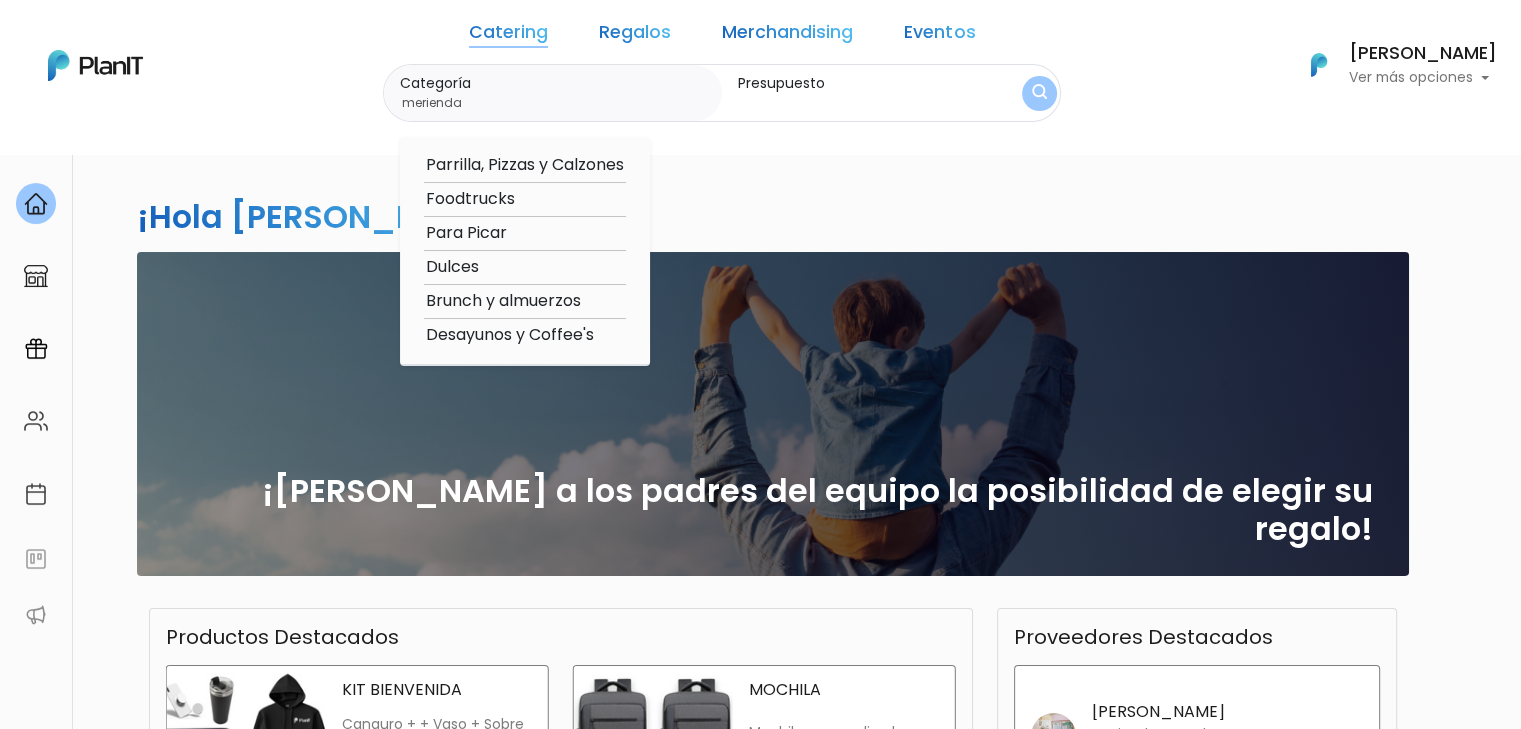 type on "meriendas" 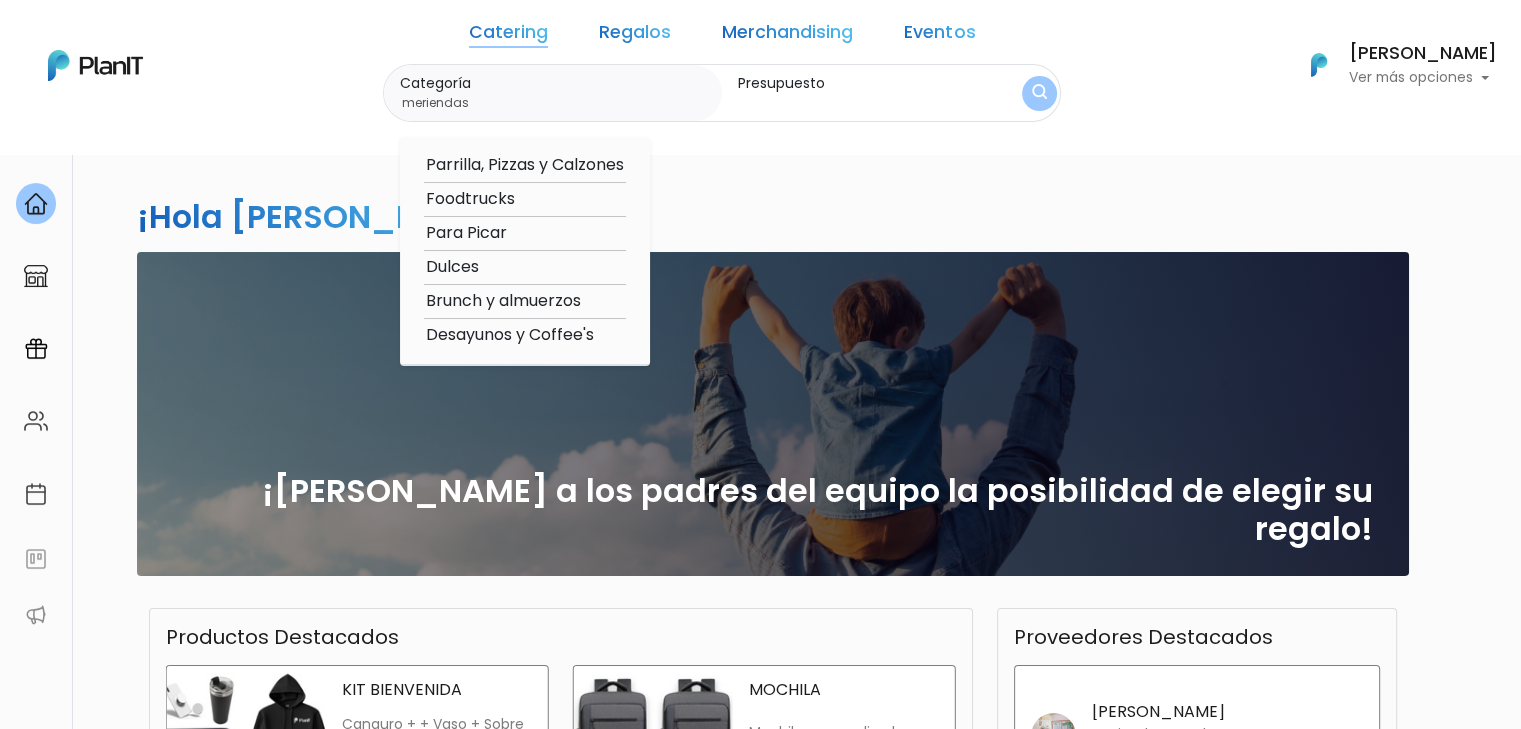 click at bounding box center (1039, 93) 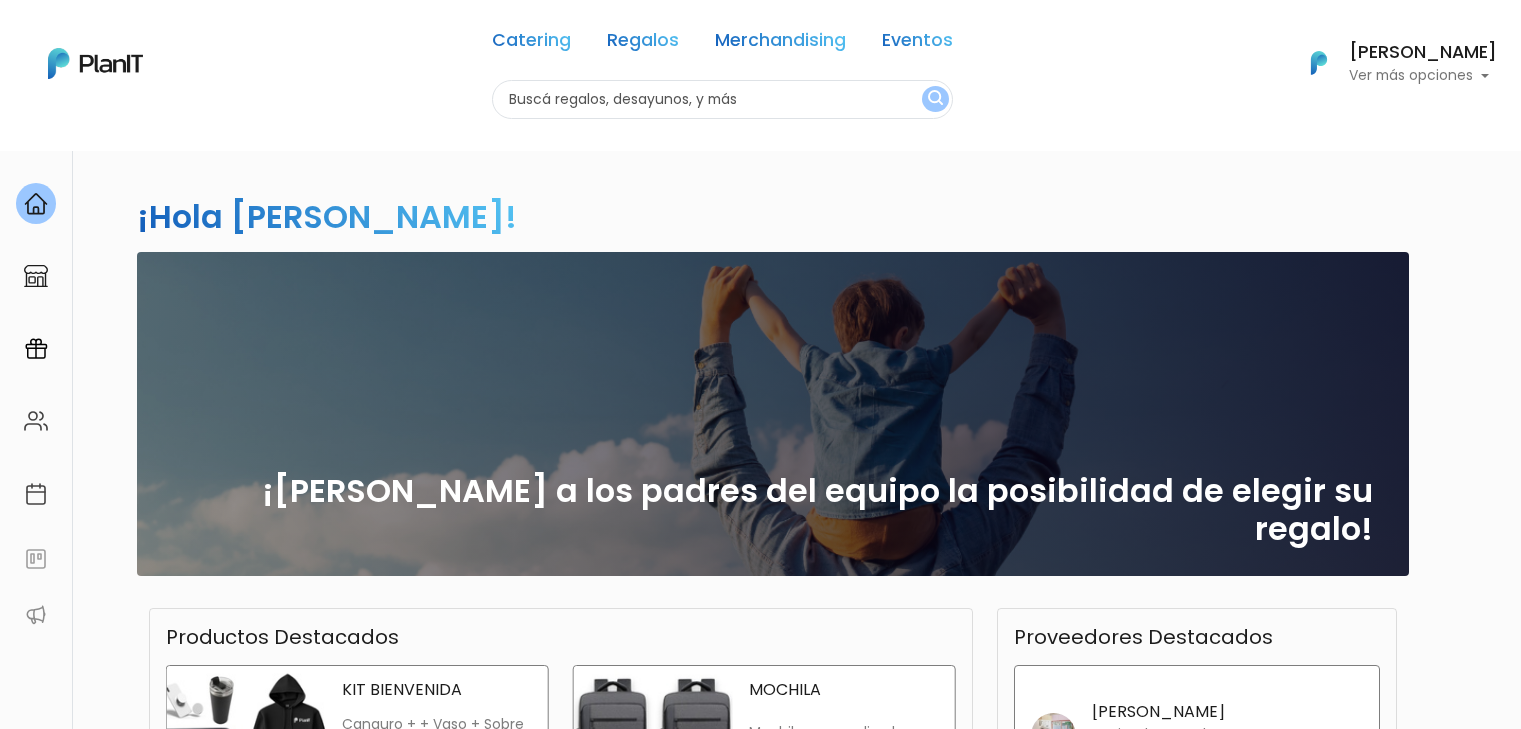 scroll, scrollTop: 0, scrollLeft: 0, axis: both 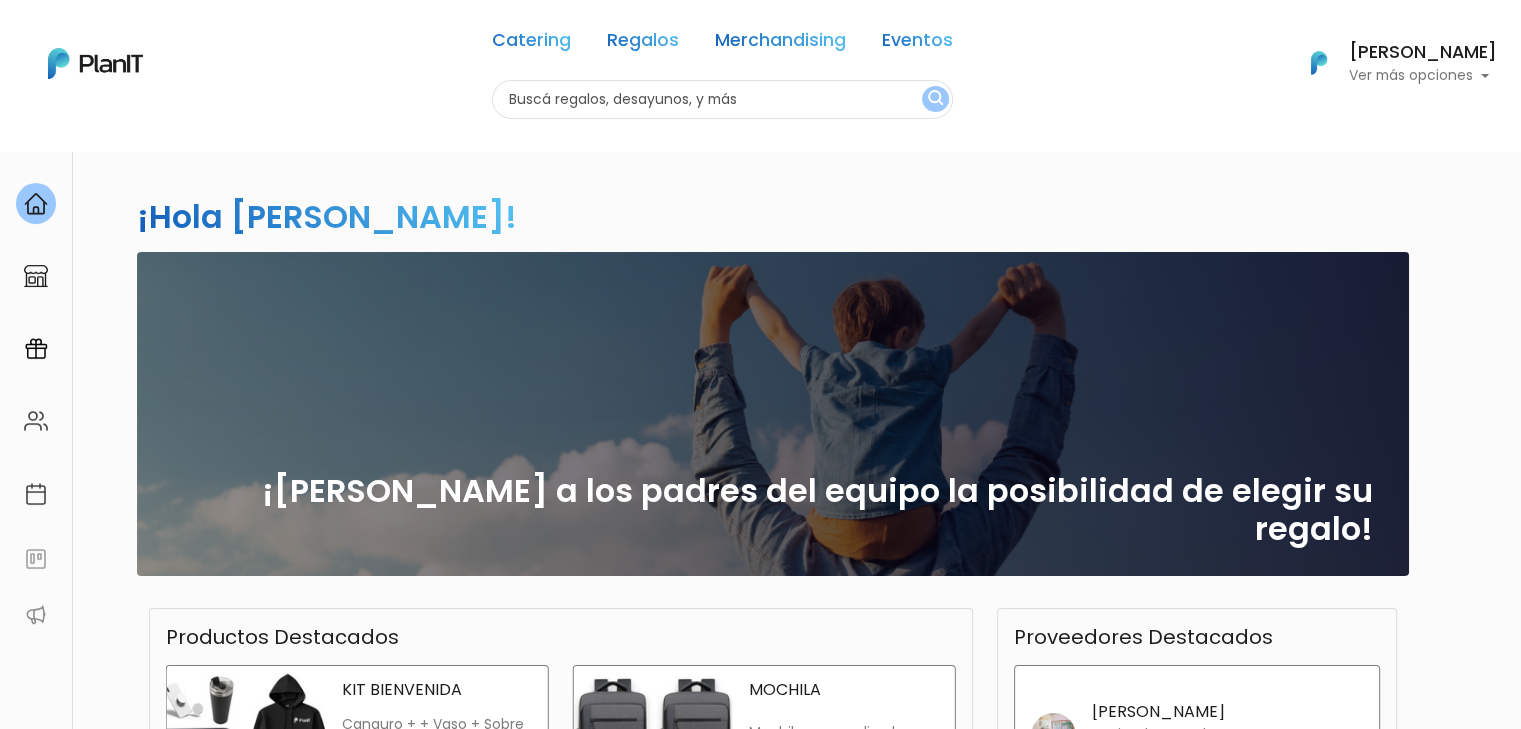 click at bounding box center [722, 99] 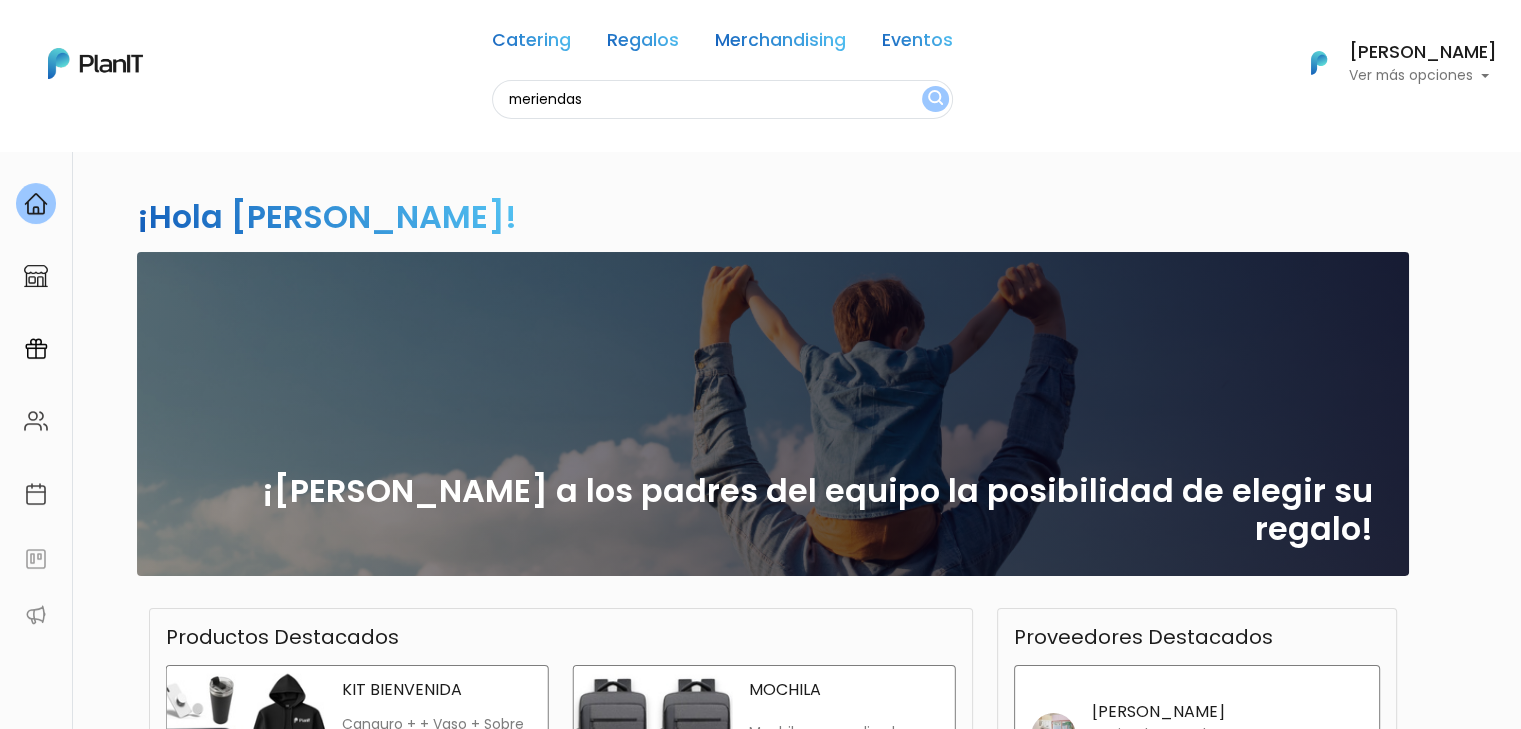 type on "meriendas" 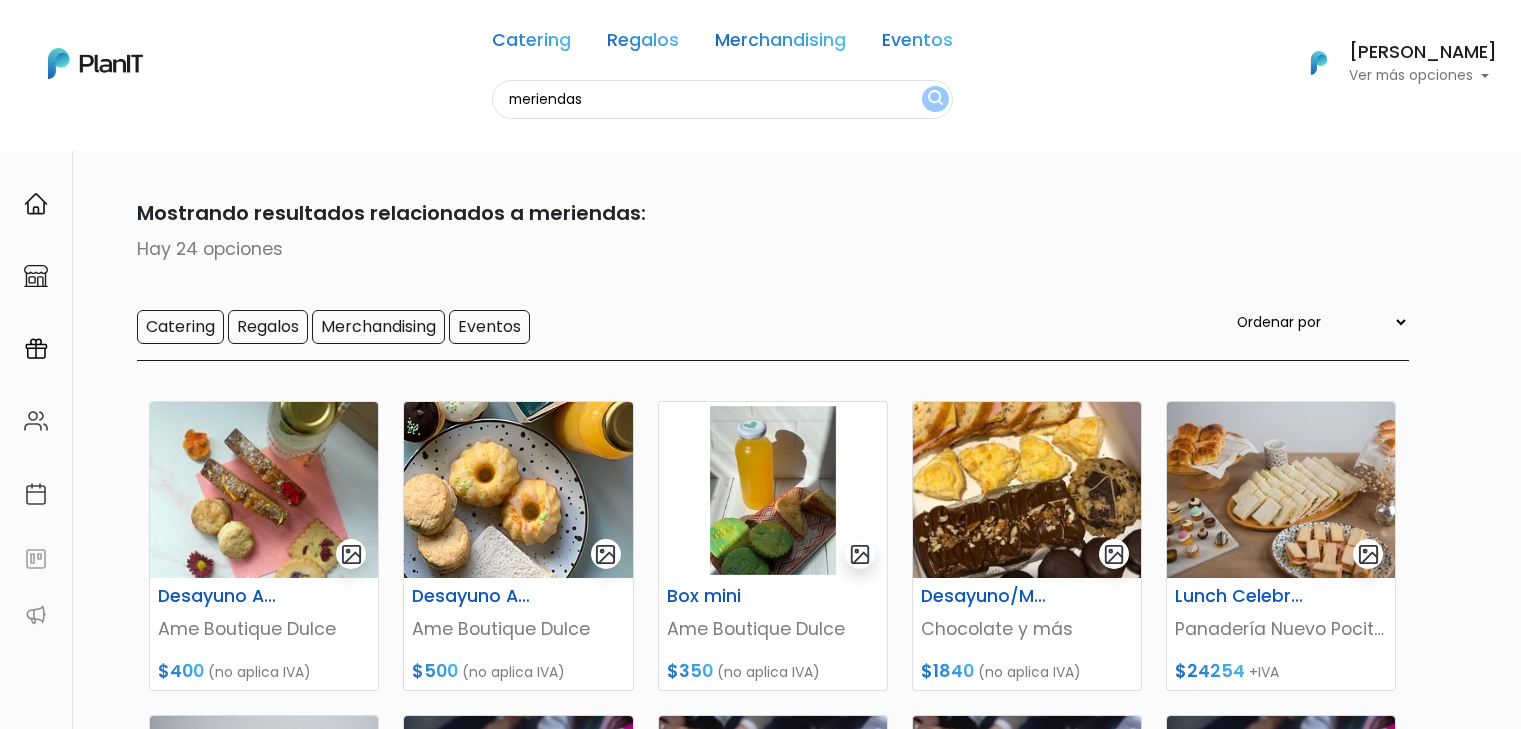 scroll, scrollTop: 0, scrollLeft: 0, axis: both 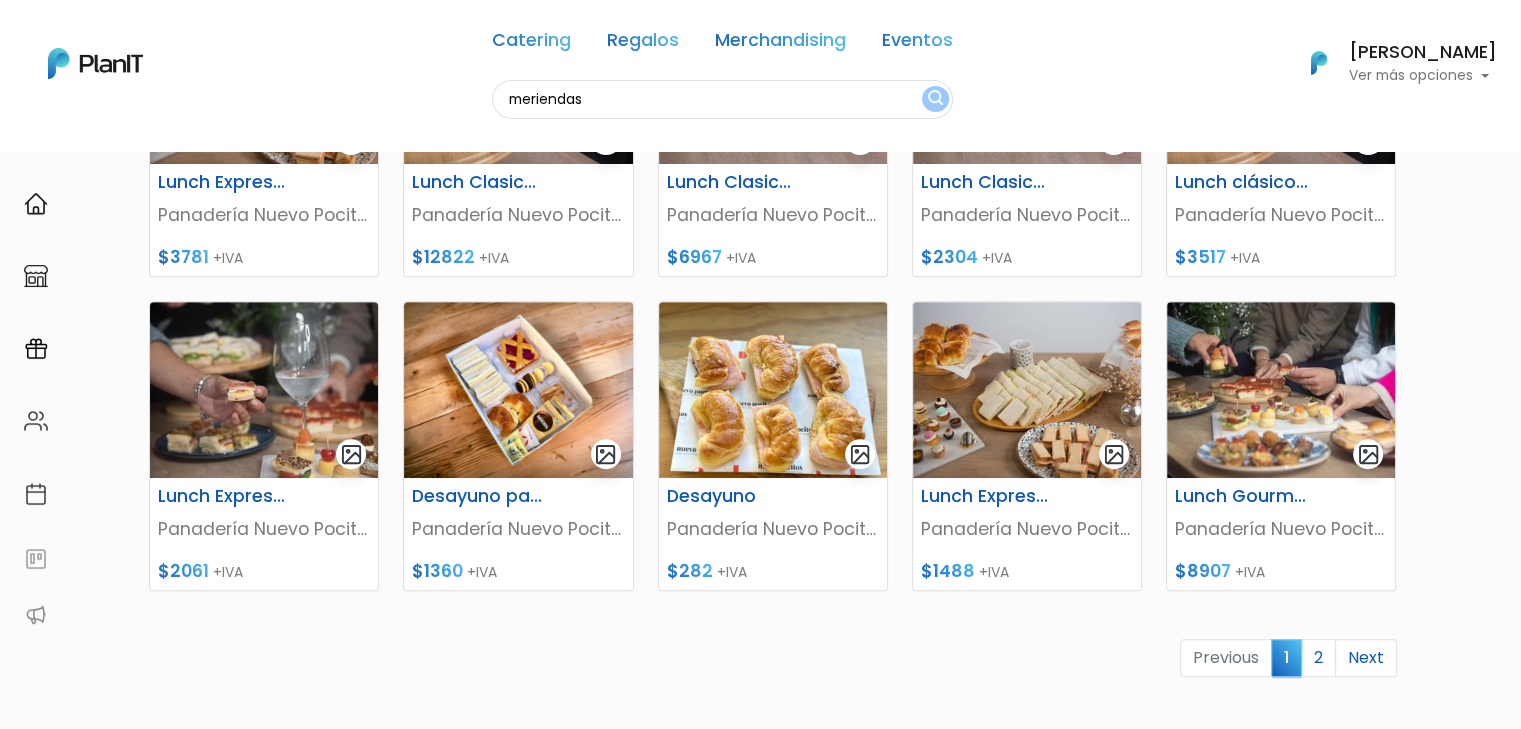 drag, startPoint x: 1535, startPoint y: 142, endPoint x: 1528, endPoint y: 457, distance: 315.07776 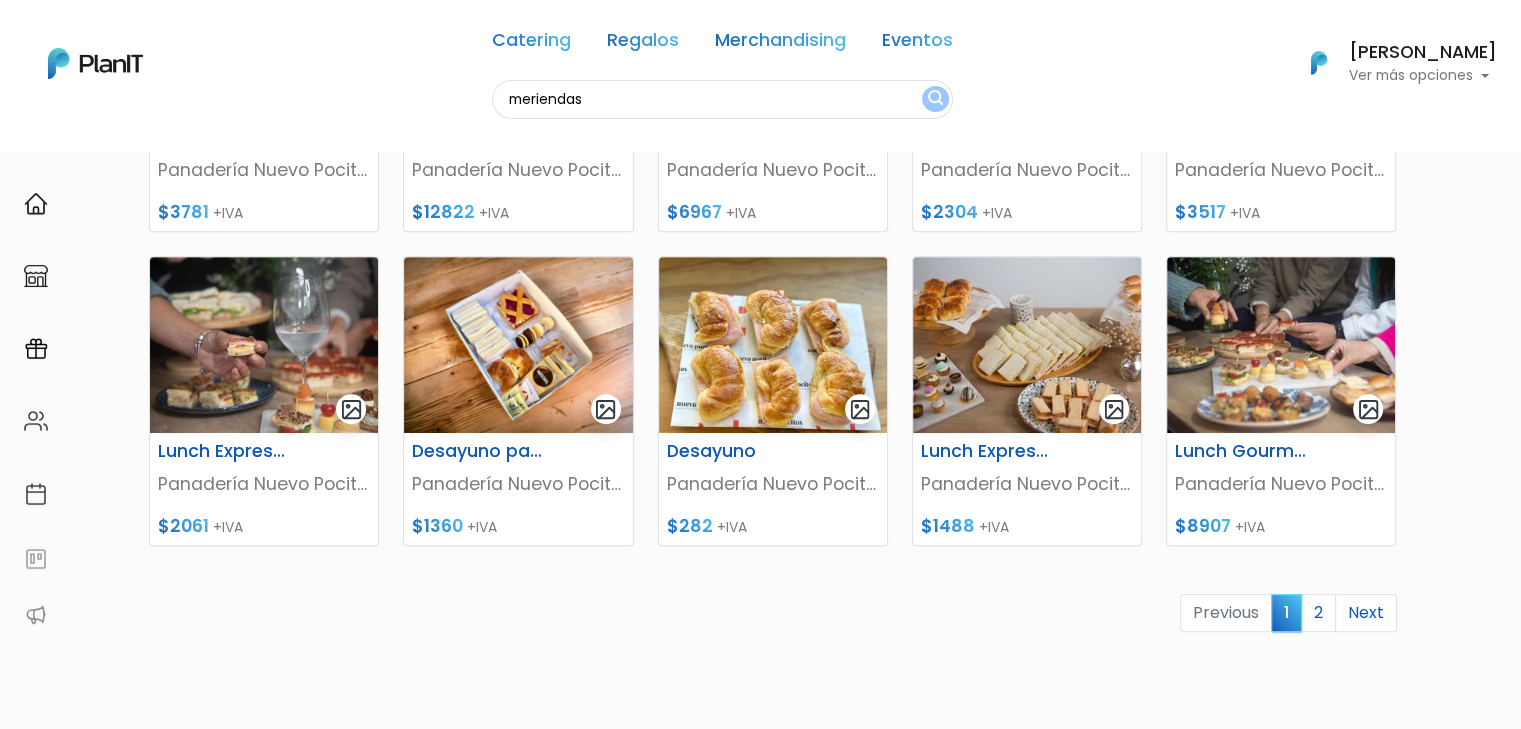 scroll, scrollTop: 93, scrollLeft: 0, axis: vertical 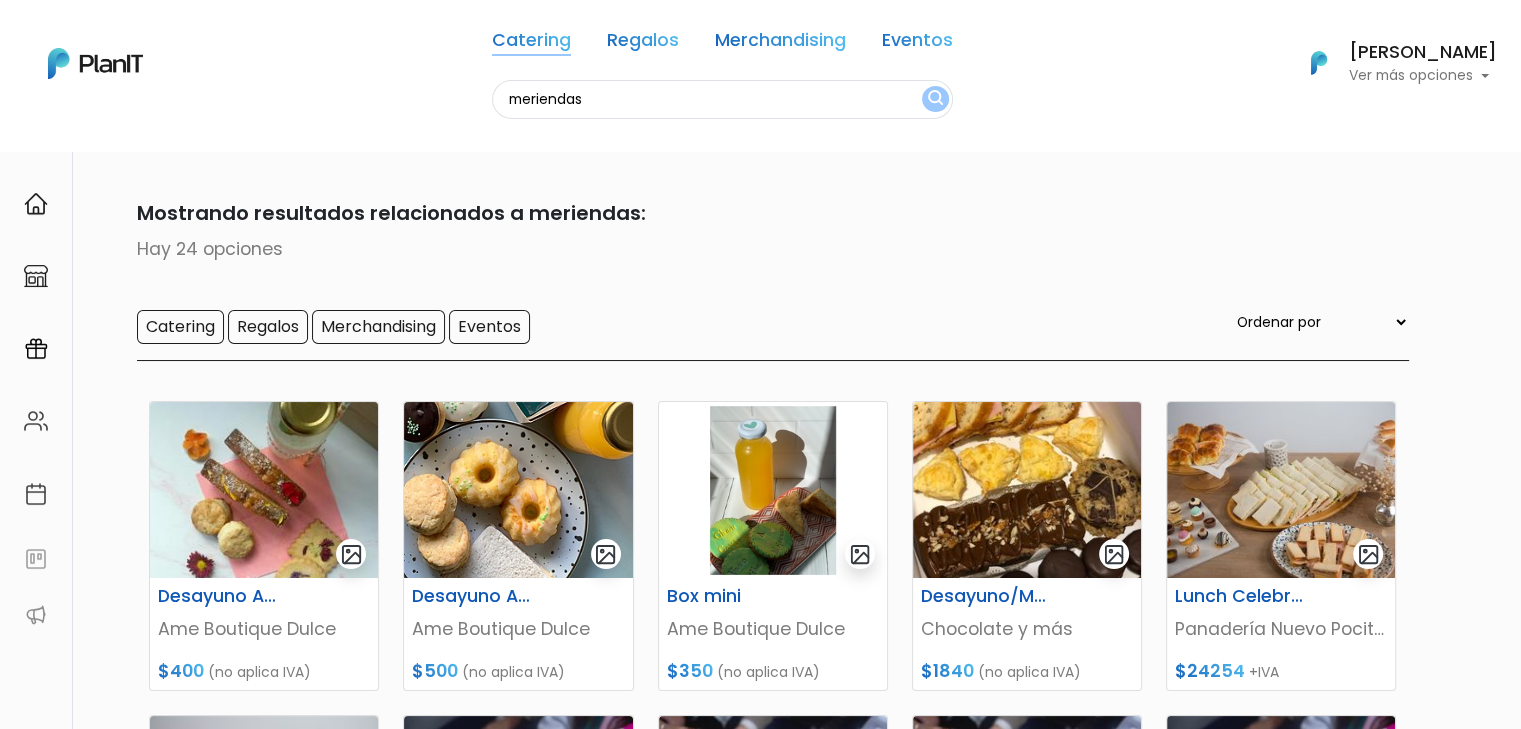 click on "Catering" at bounding box center (531, 44) 